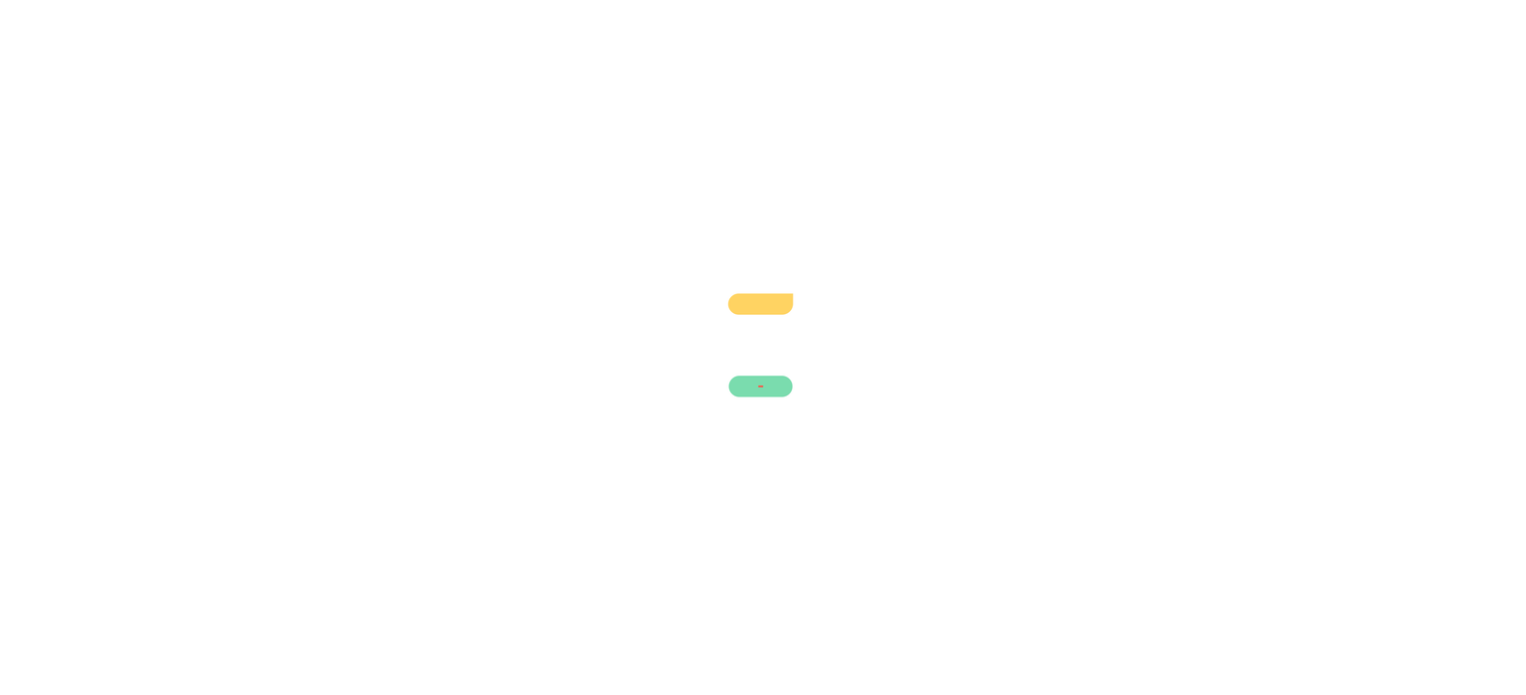 scroll, scrollTop: 0, scrollLeft: 0, axis: both 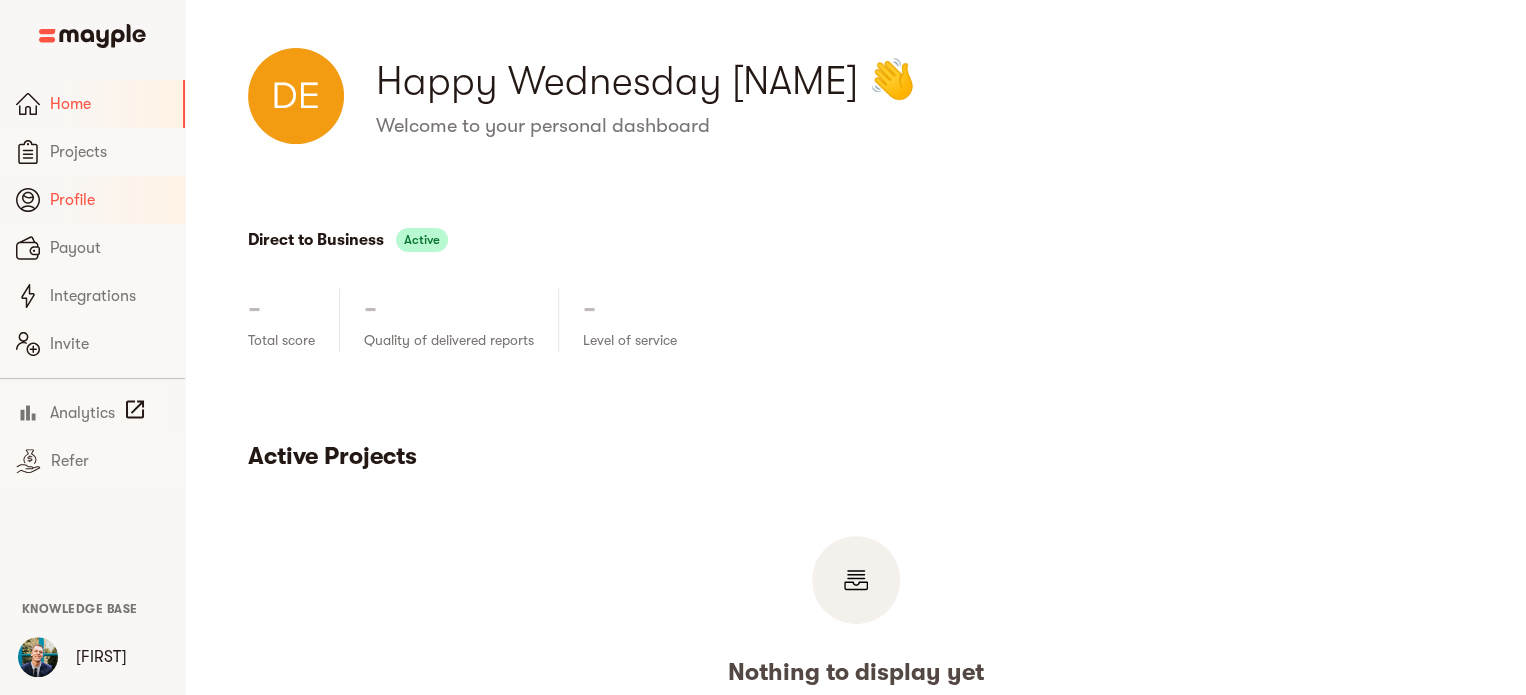 click on "Profile" at bounding box center (92, 200) 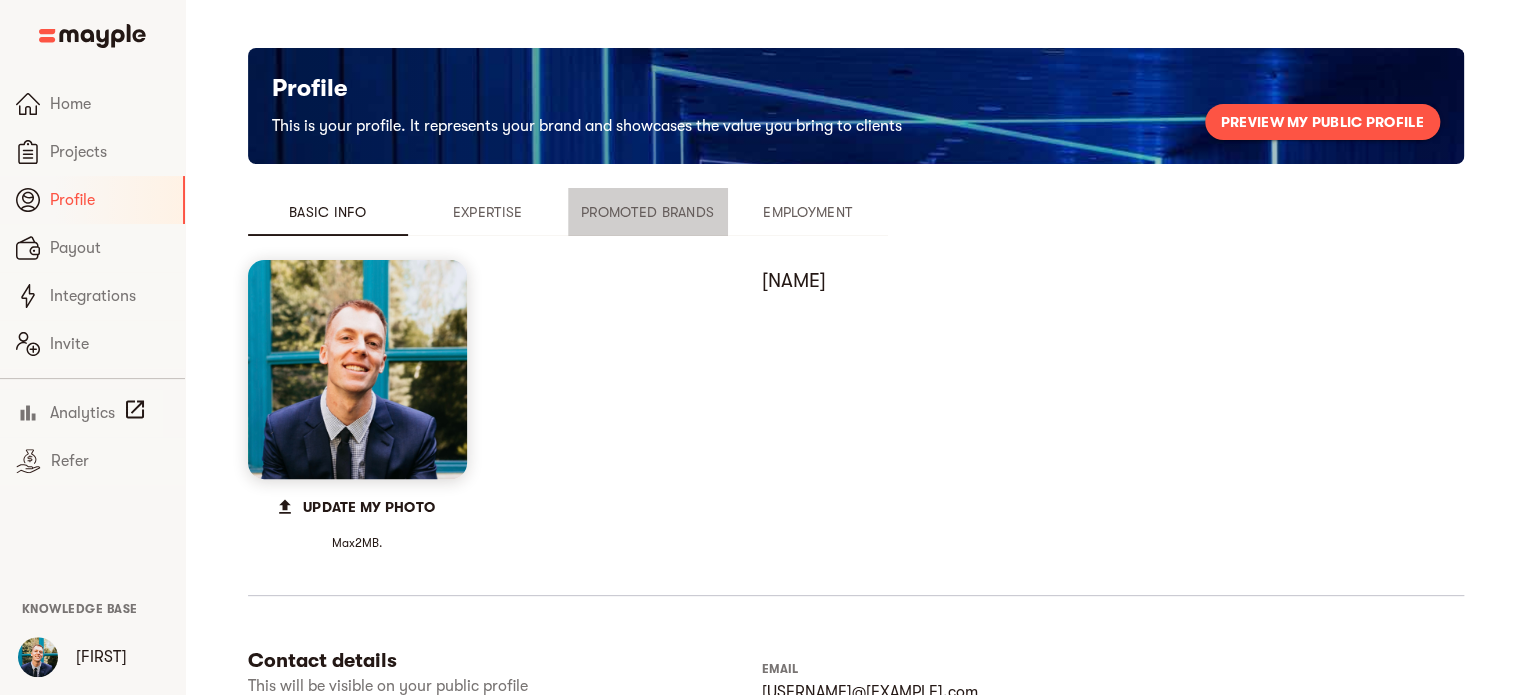 click on "Promoted Brands" at bounding box center [648, 212] 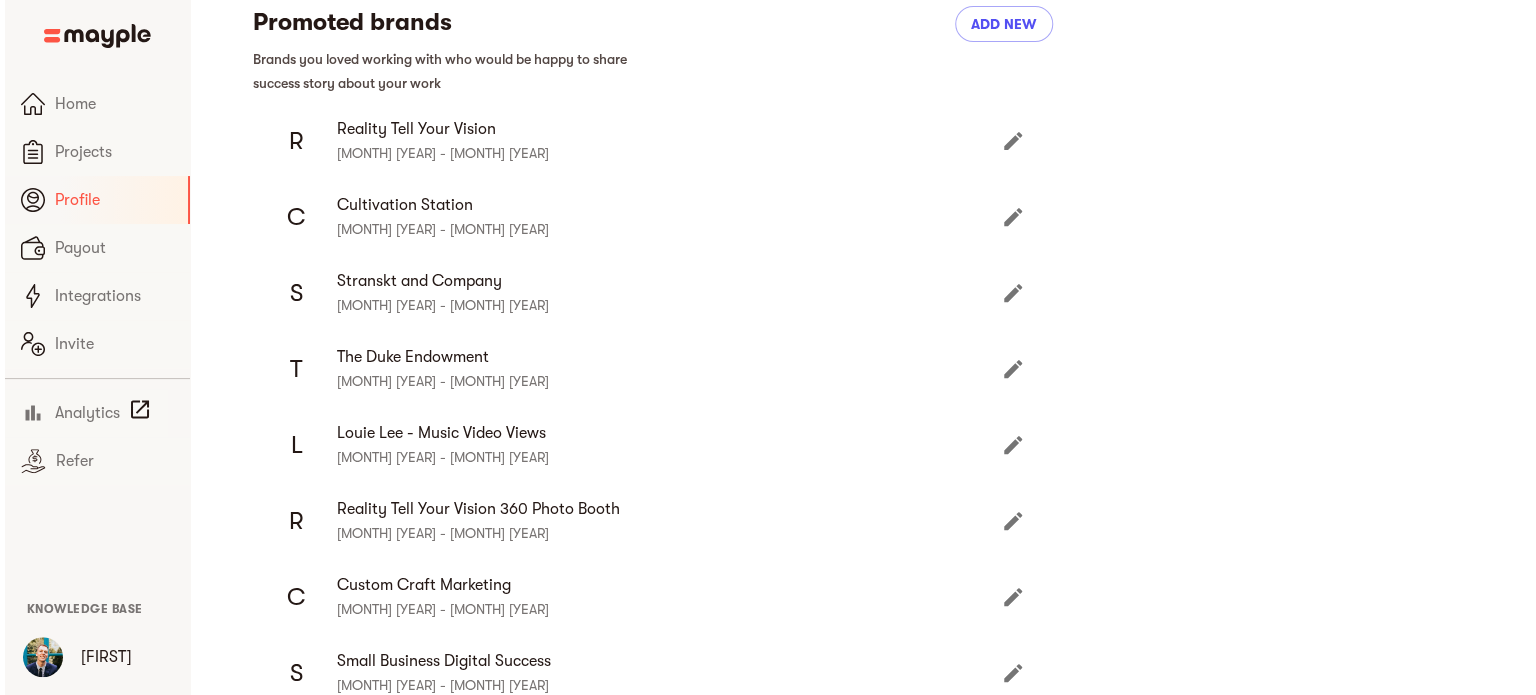 scroll, scrollTop: 255, scrollLeft: 0, axis: vertical 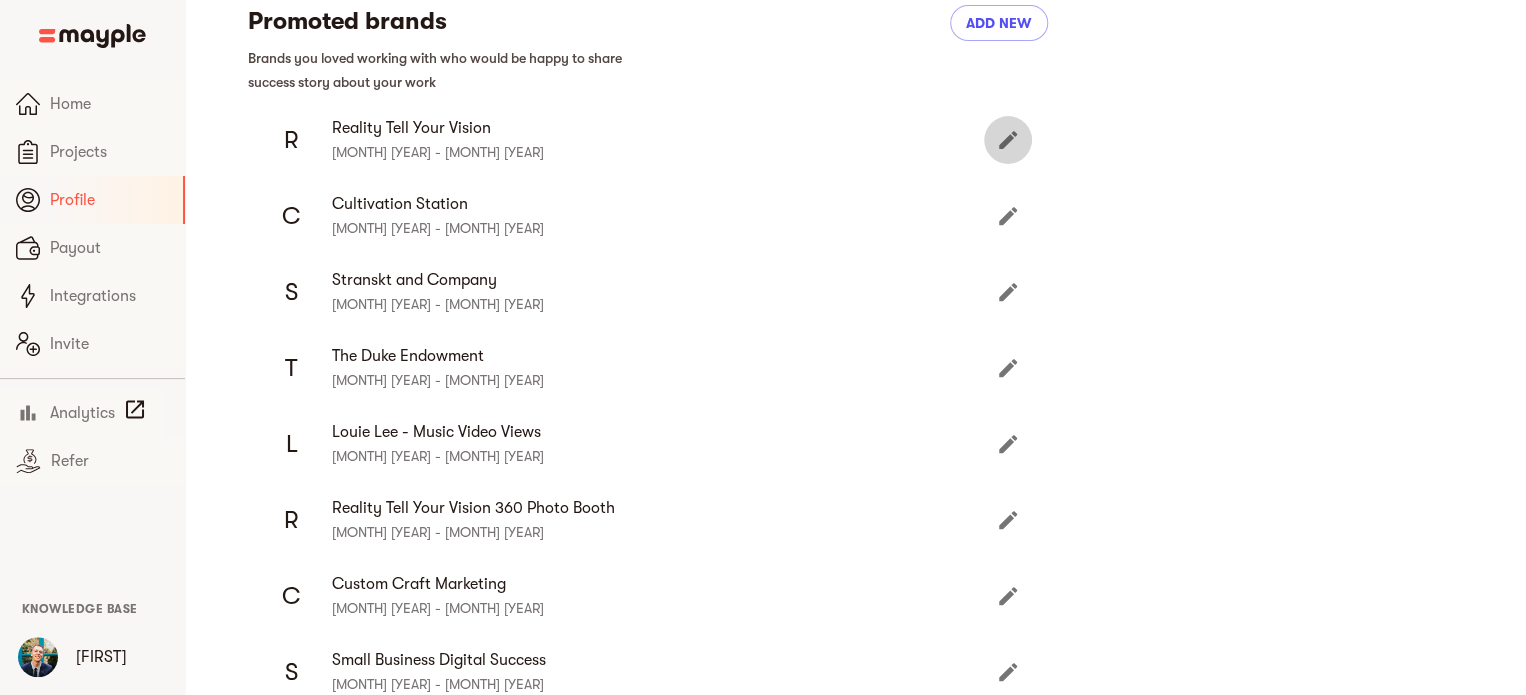 click 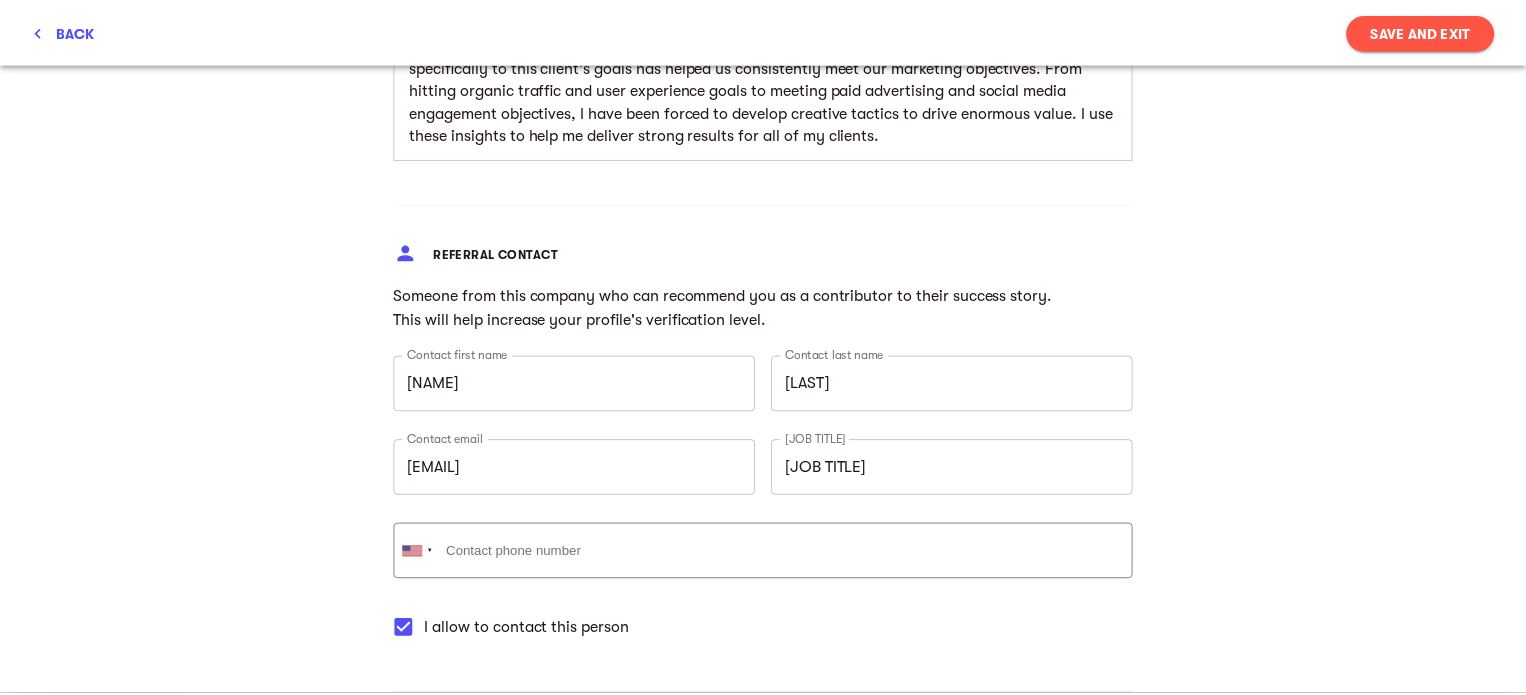 scroll, scrollTop: 2513, scrollLeft: 0, axis: vertical 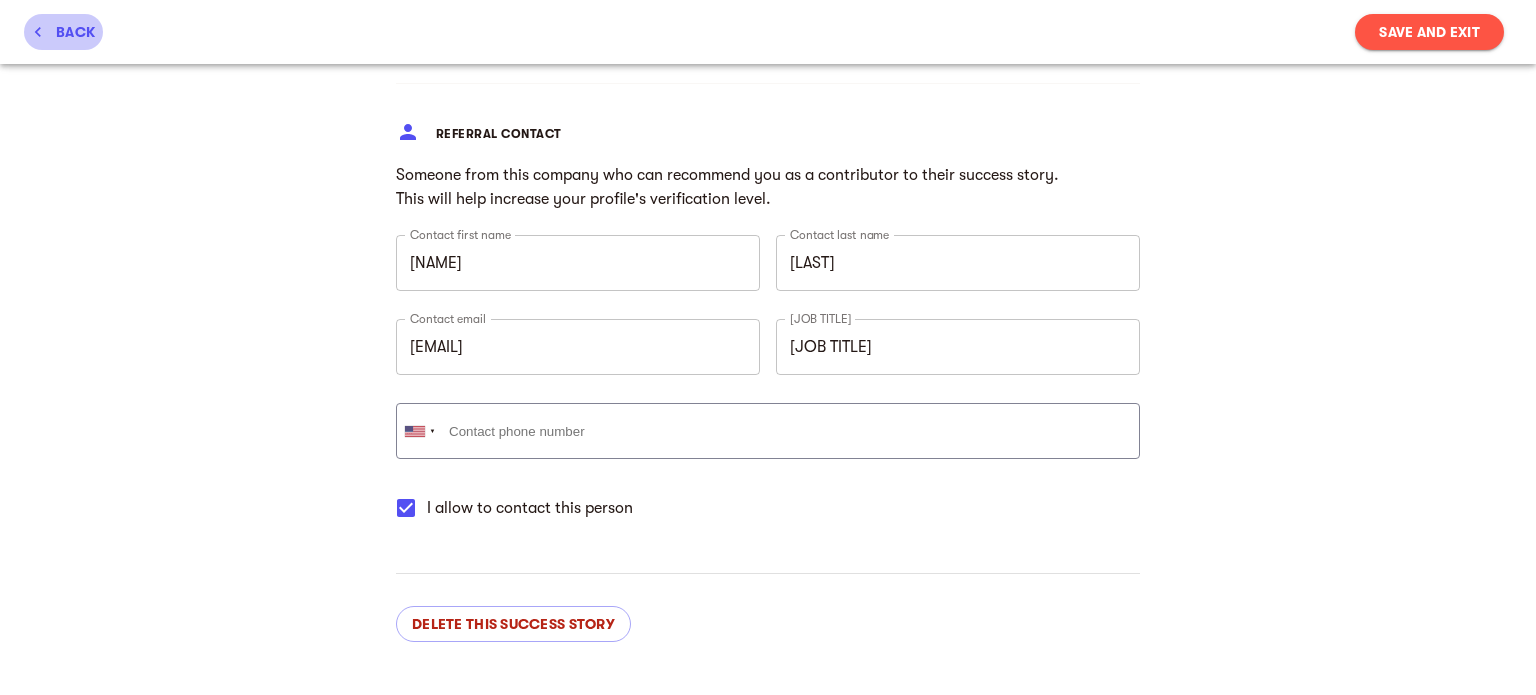 click on "back" at bounding box center [63, 32] 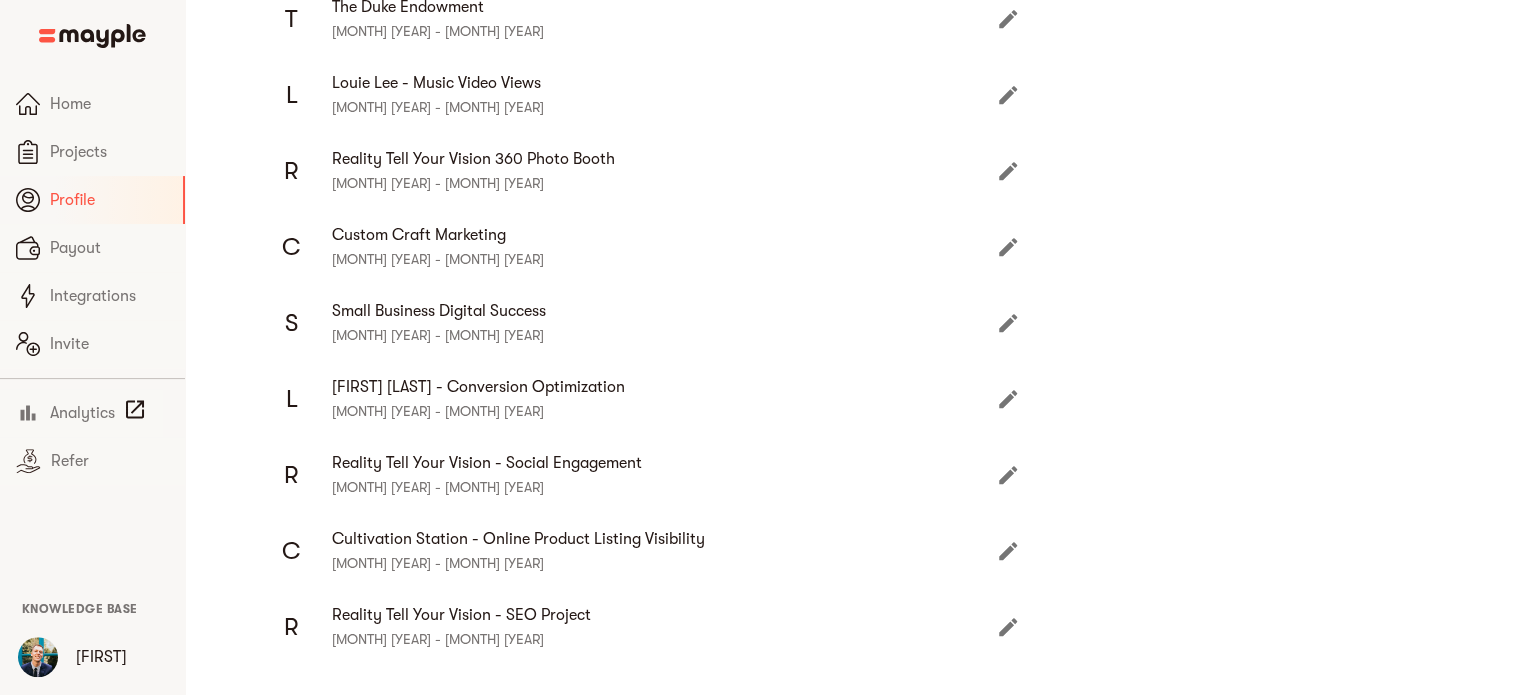 scroll, scrollTop: 604, scrollLeft: 0, axis: vertical 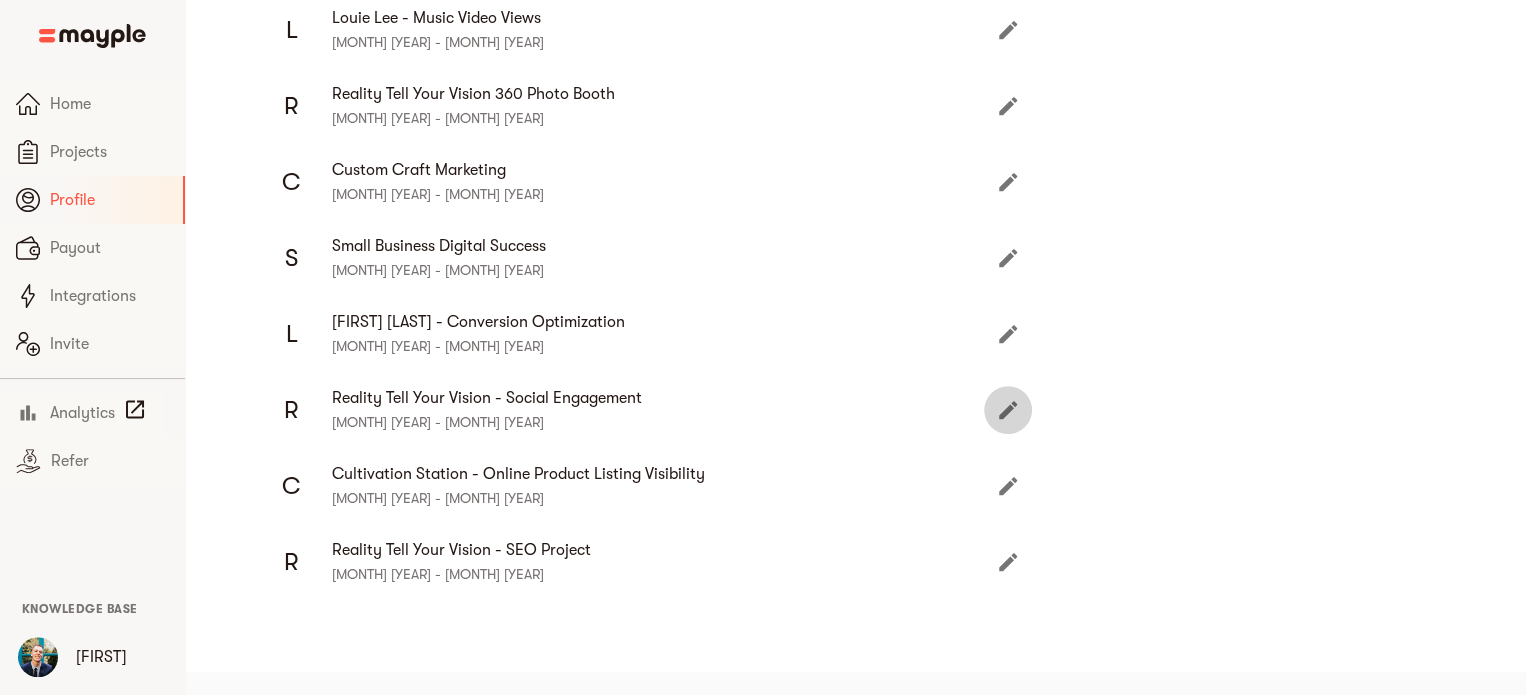 click 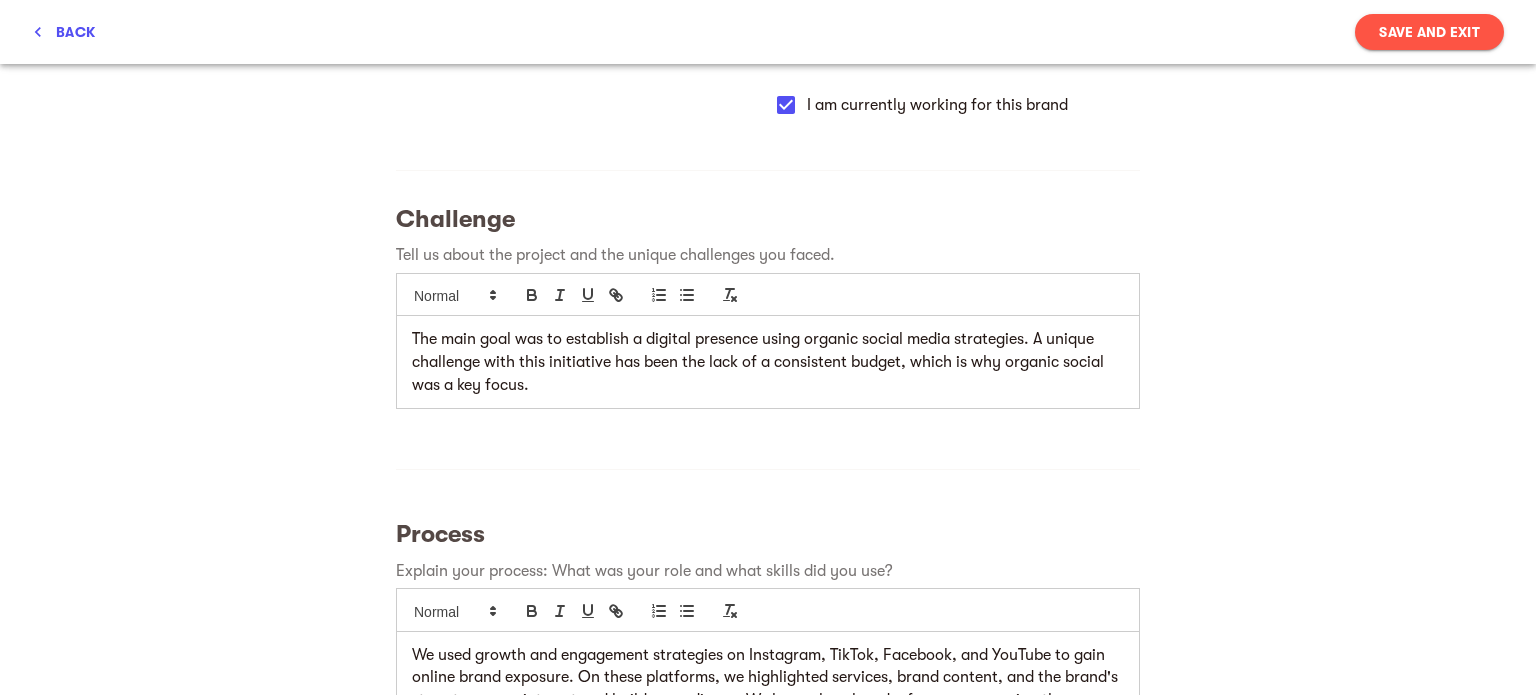 scroll, scrollTop: 383, scrollLeft: 0, axis: vertical 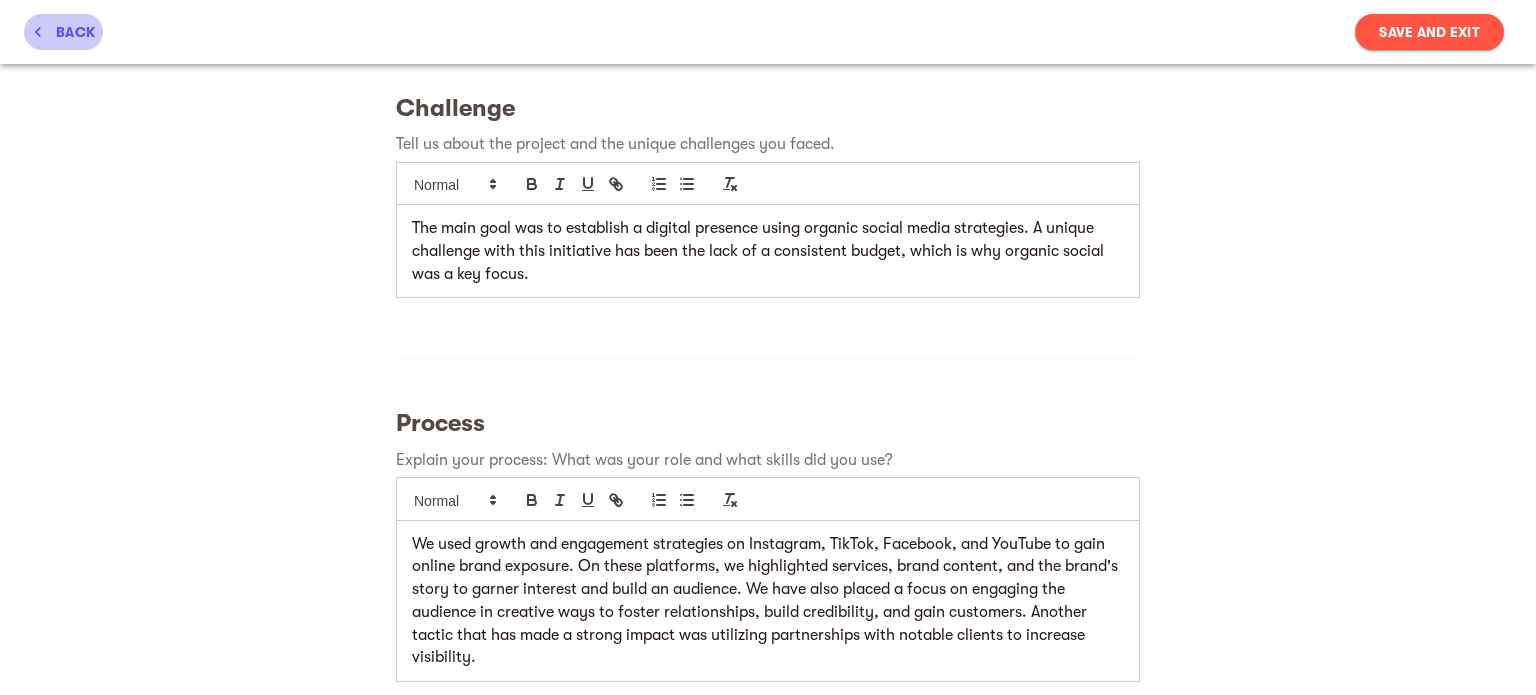 click on "back" at bounding box center (63, 32) 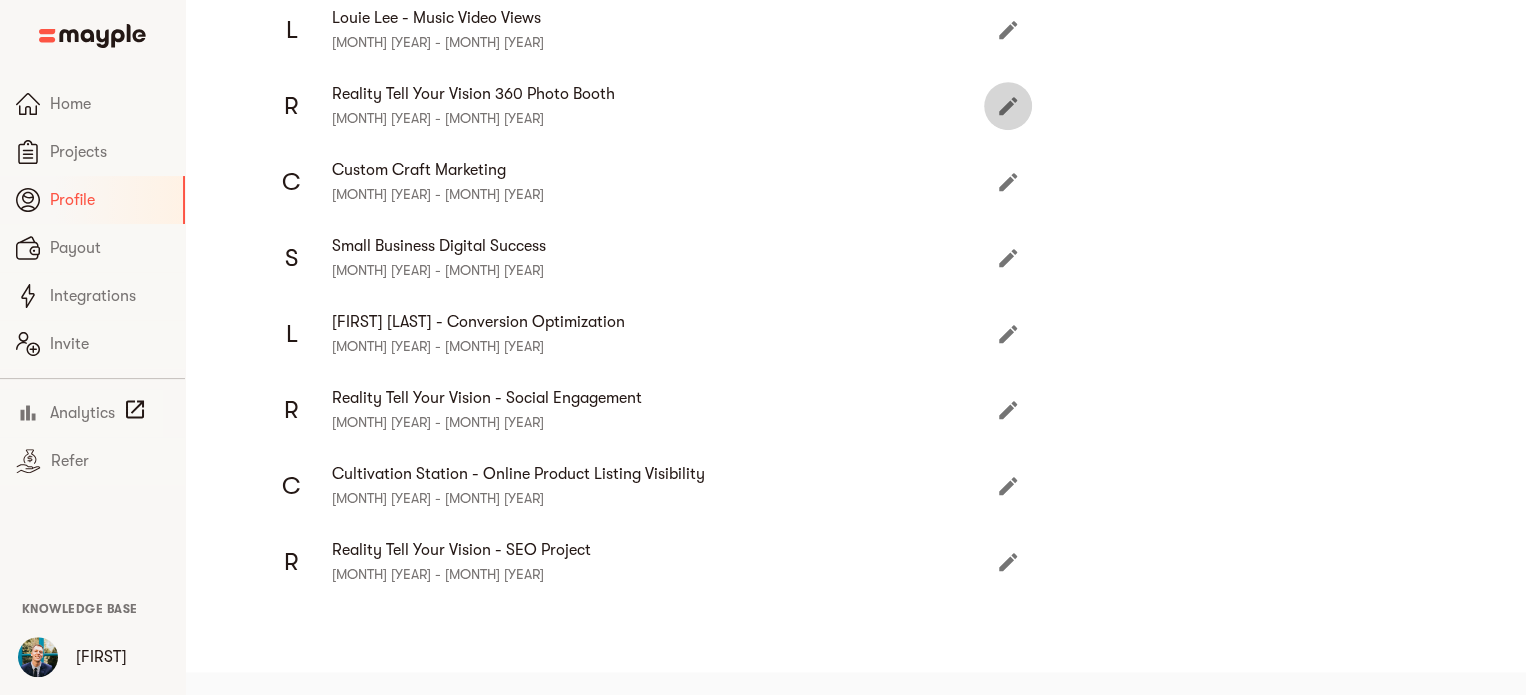 click 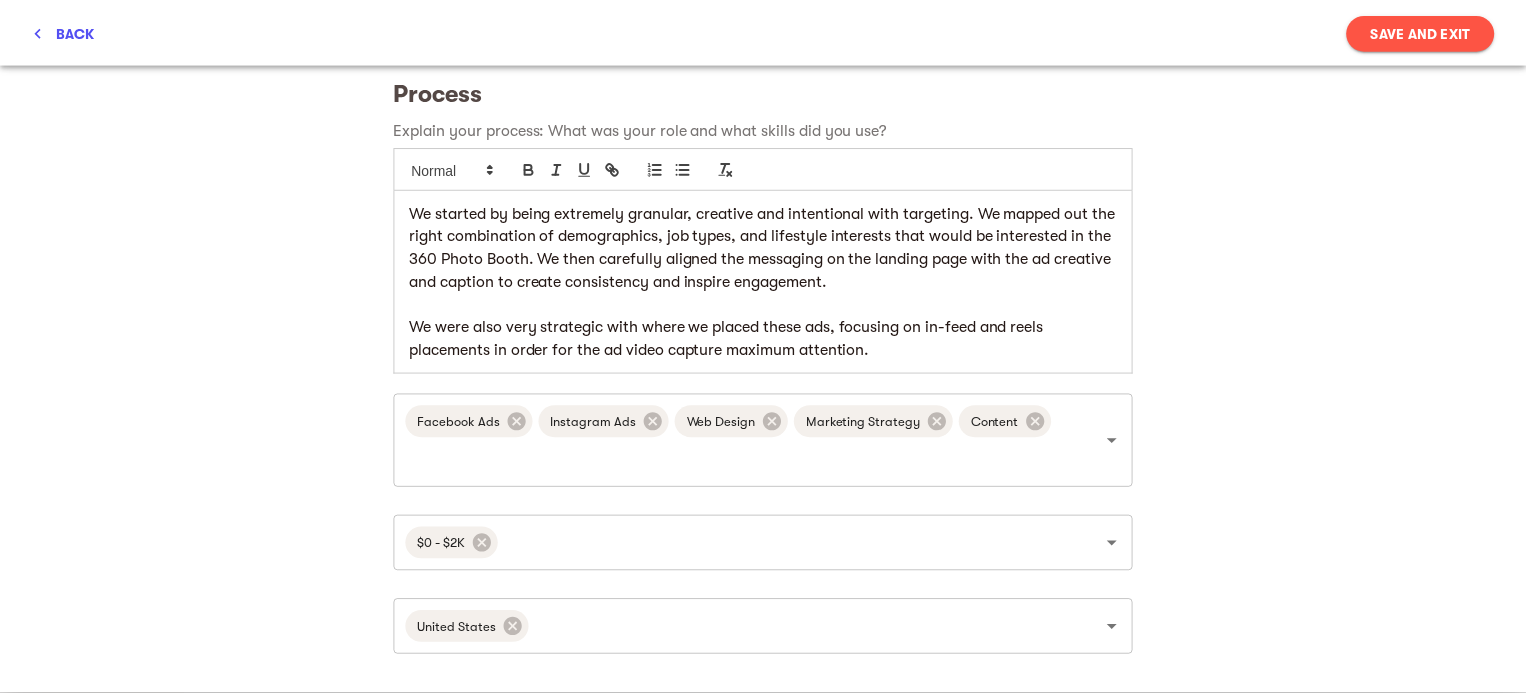scroll, scrollTop: 738, scrollLeft: 0, axis: vertical 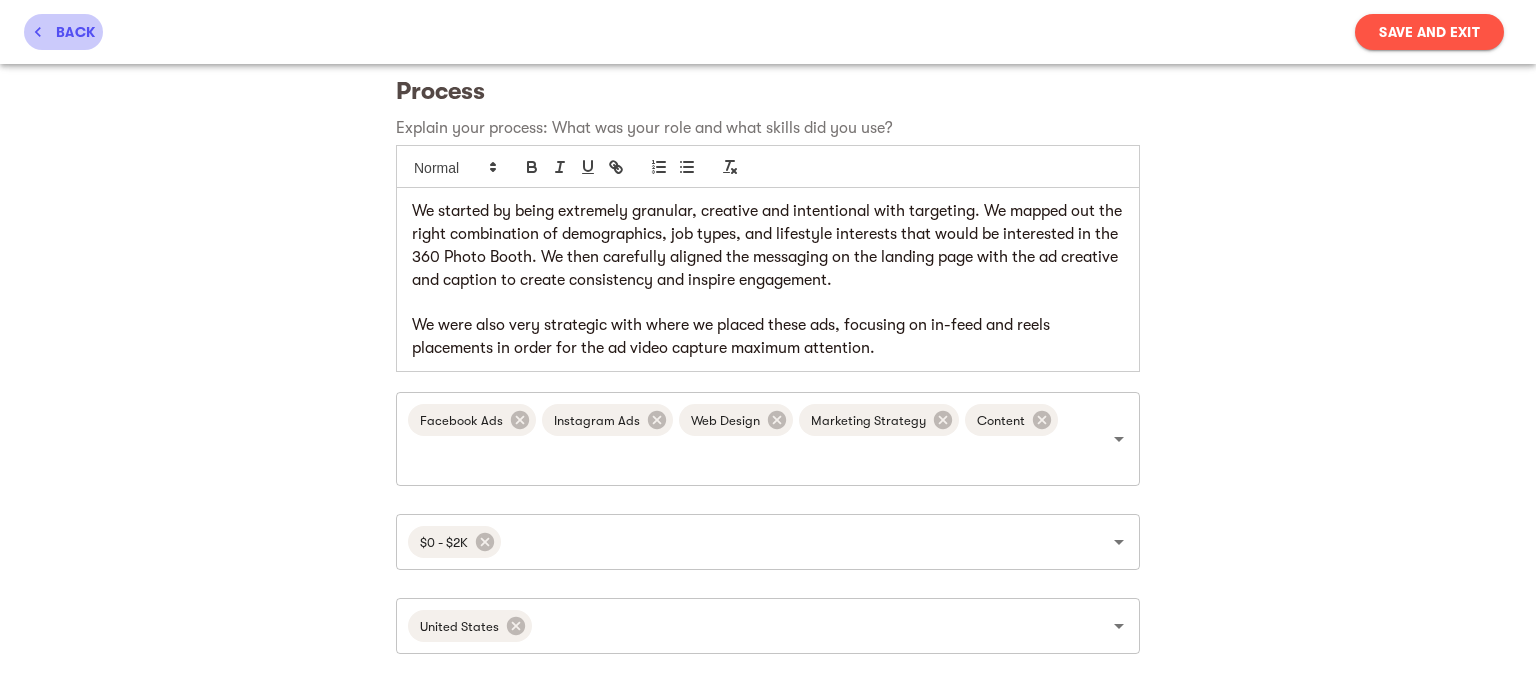 click on "back" at bounding box center [63, 32] 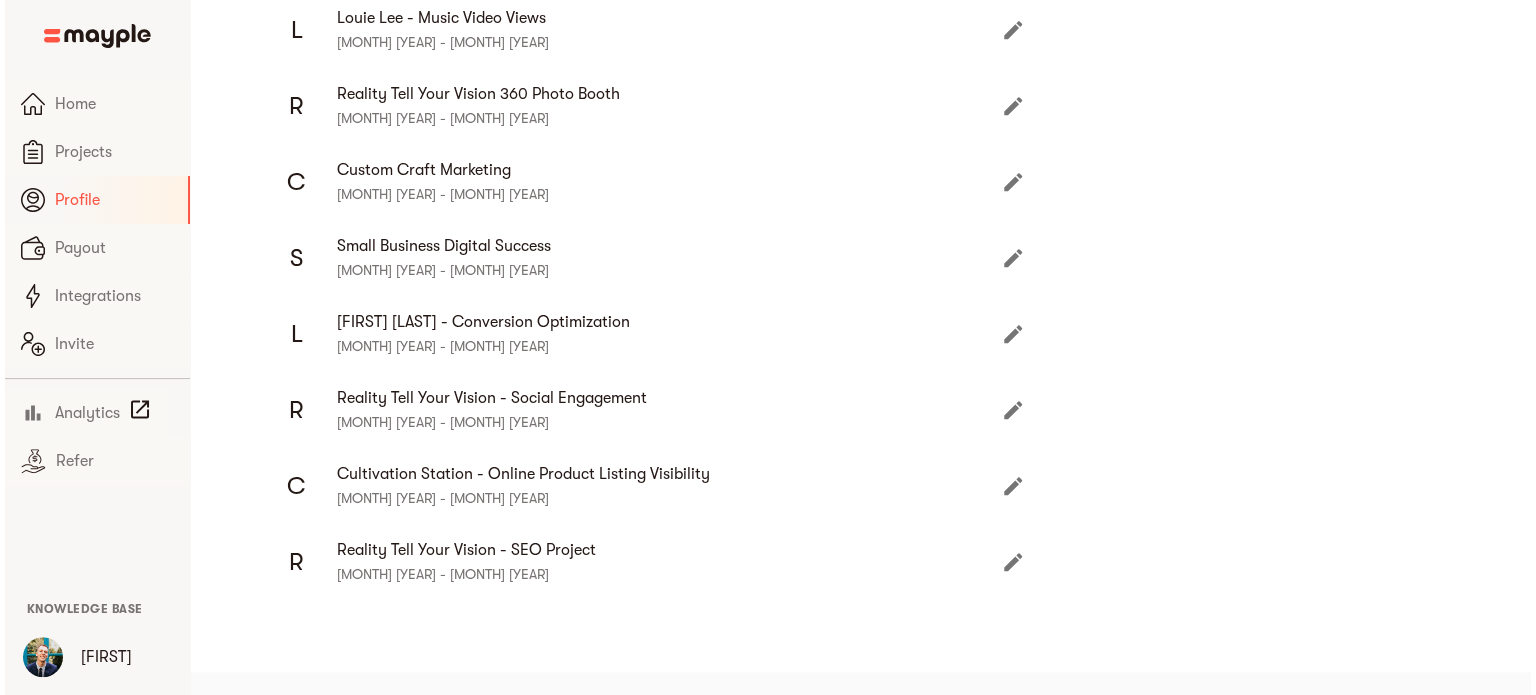 scroll, scrollTop: 528, scrollLeft: 0, axis: vertical 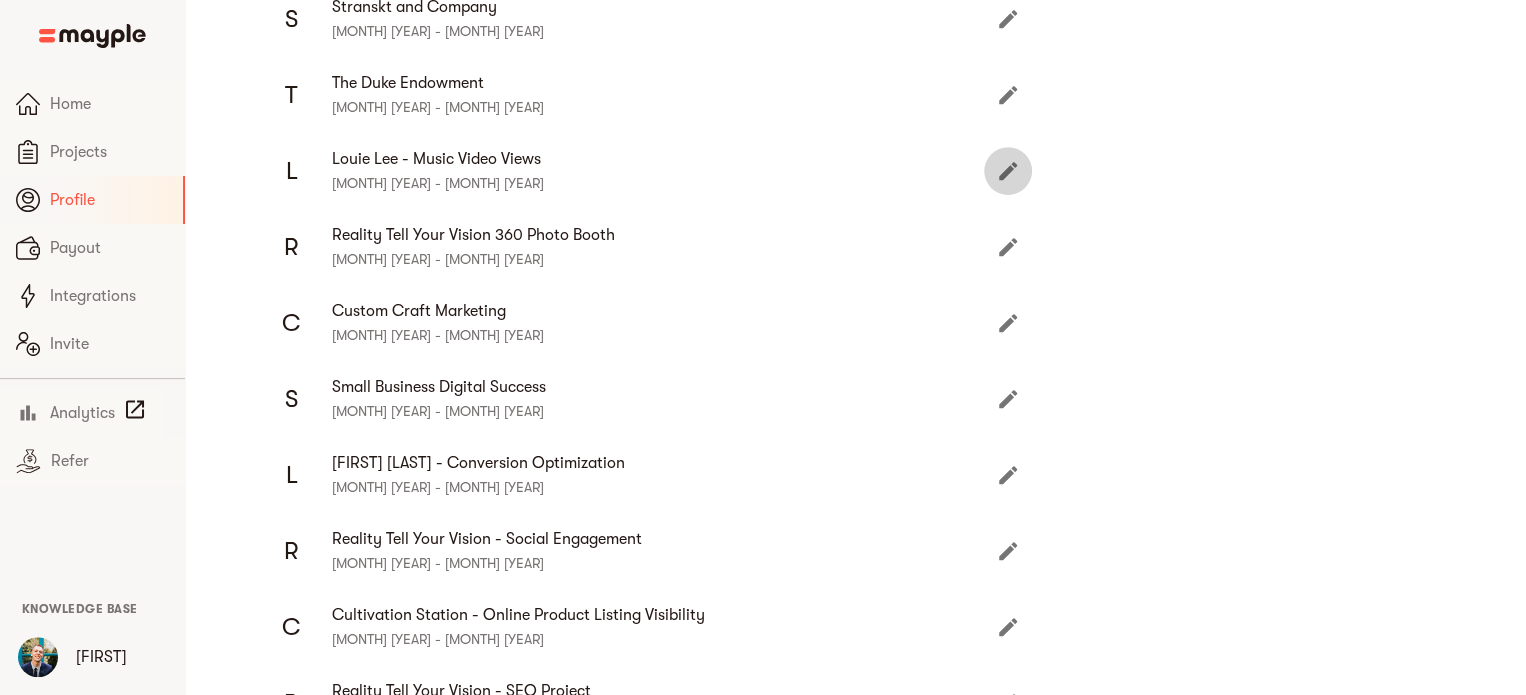 click at bounding box center [1008, 171] 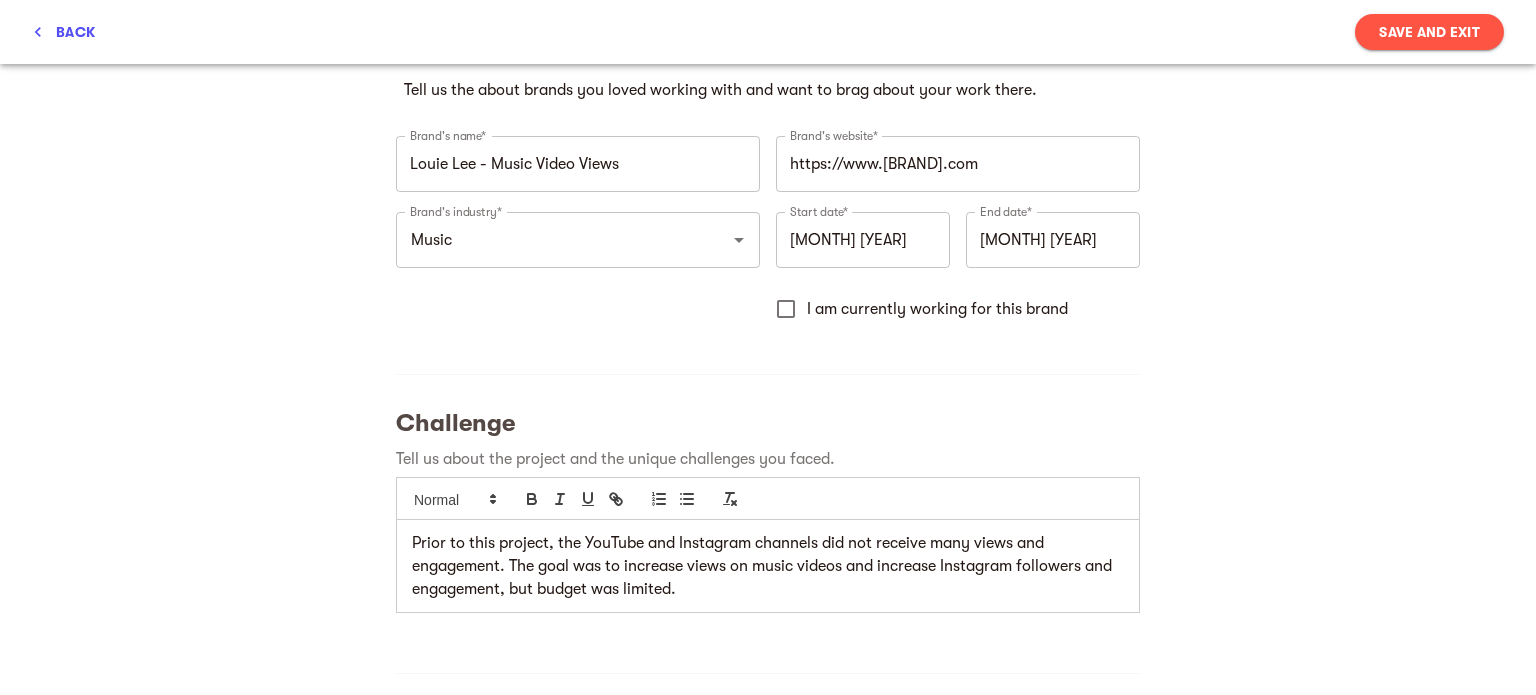 scroll, scrollTop: 67, scrollLeft: 0, axis: vertical 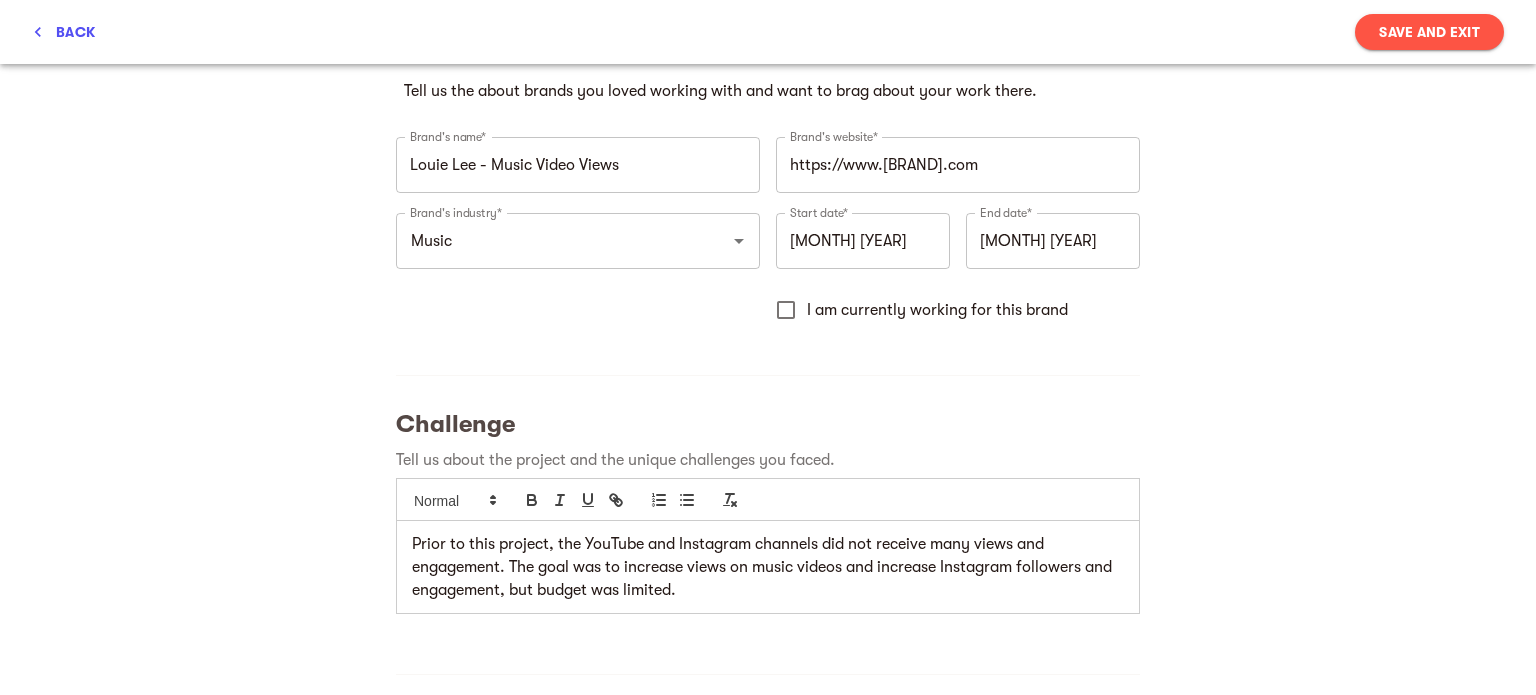 drag, startPoint x: 880, startPoint y: 348, endPoint x: 959, endPoint y: 371, distance: 82.28001 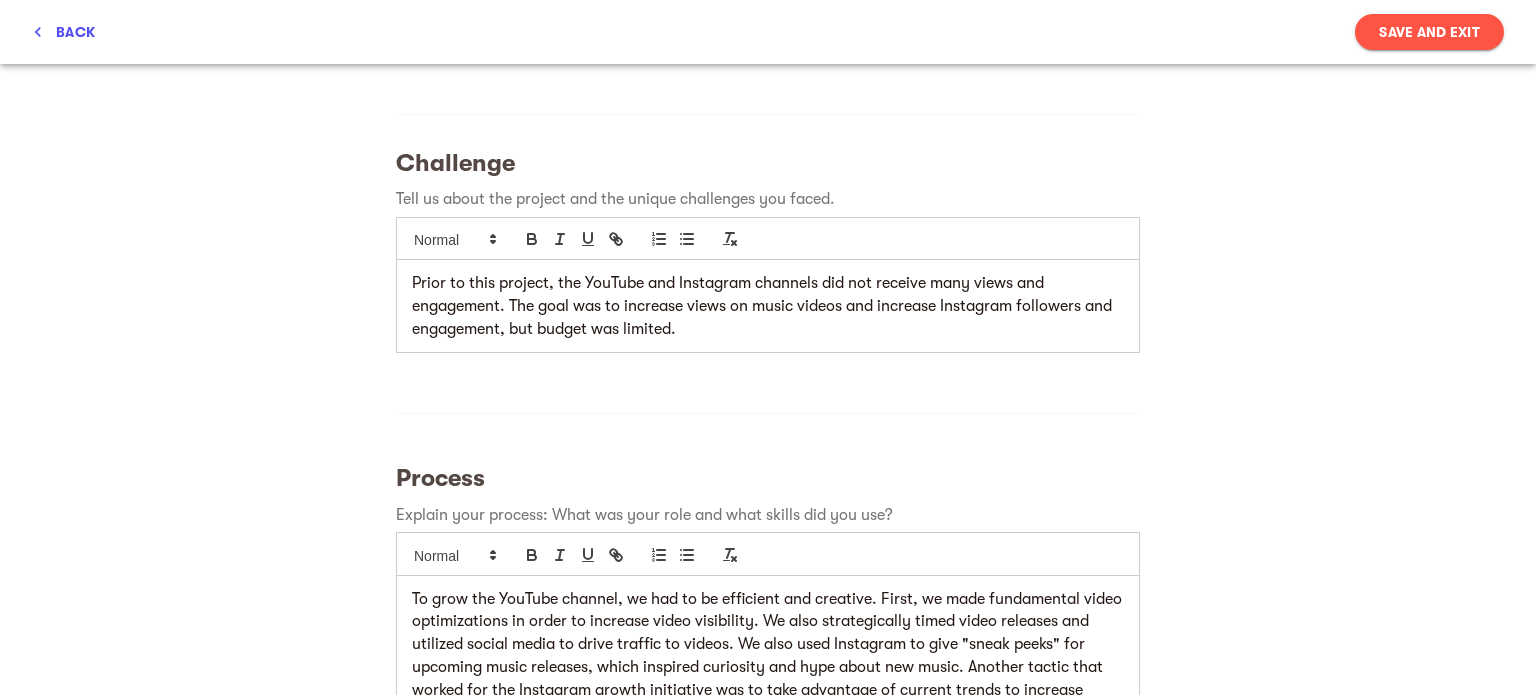 click at bounding box center [768, 413] 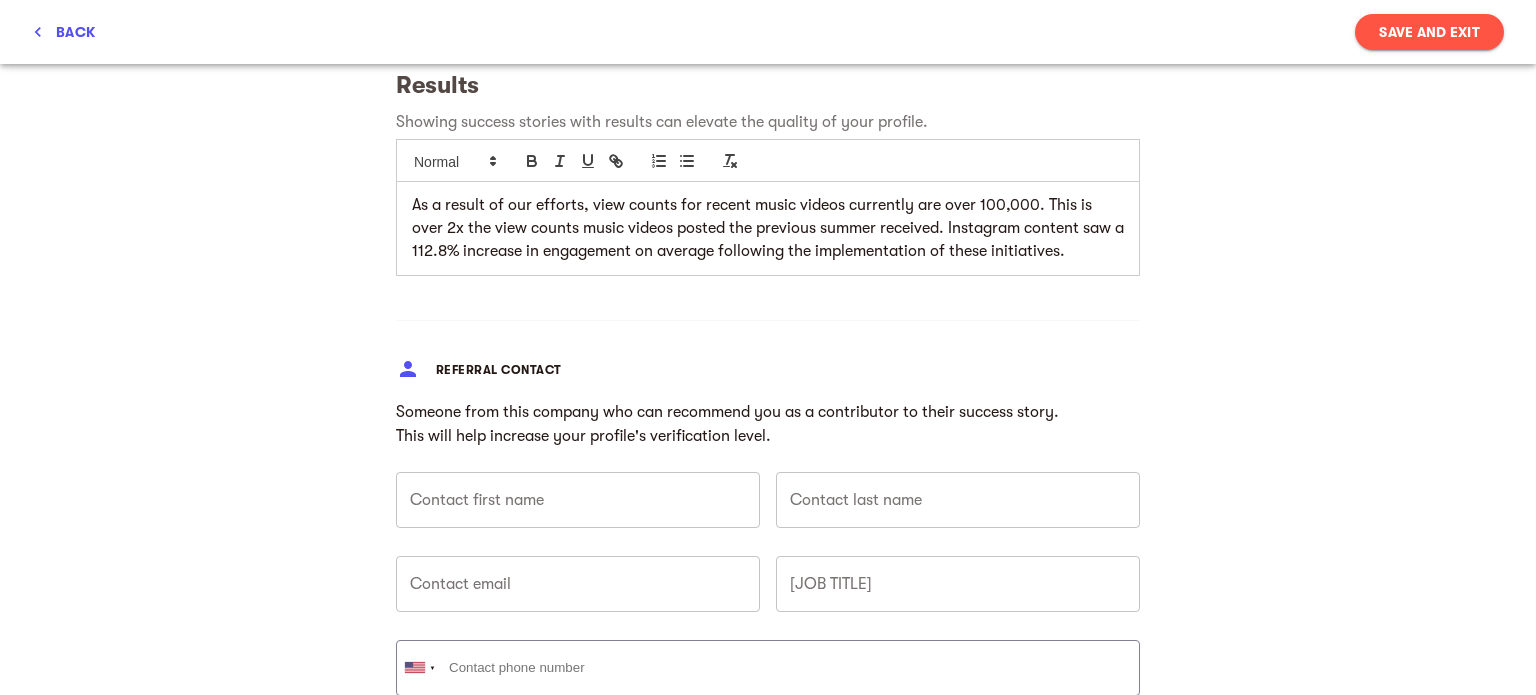 scroll, scrollTop: 1680, scrollLeft: 0, axis: vertical 